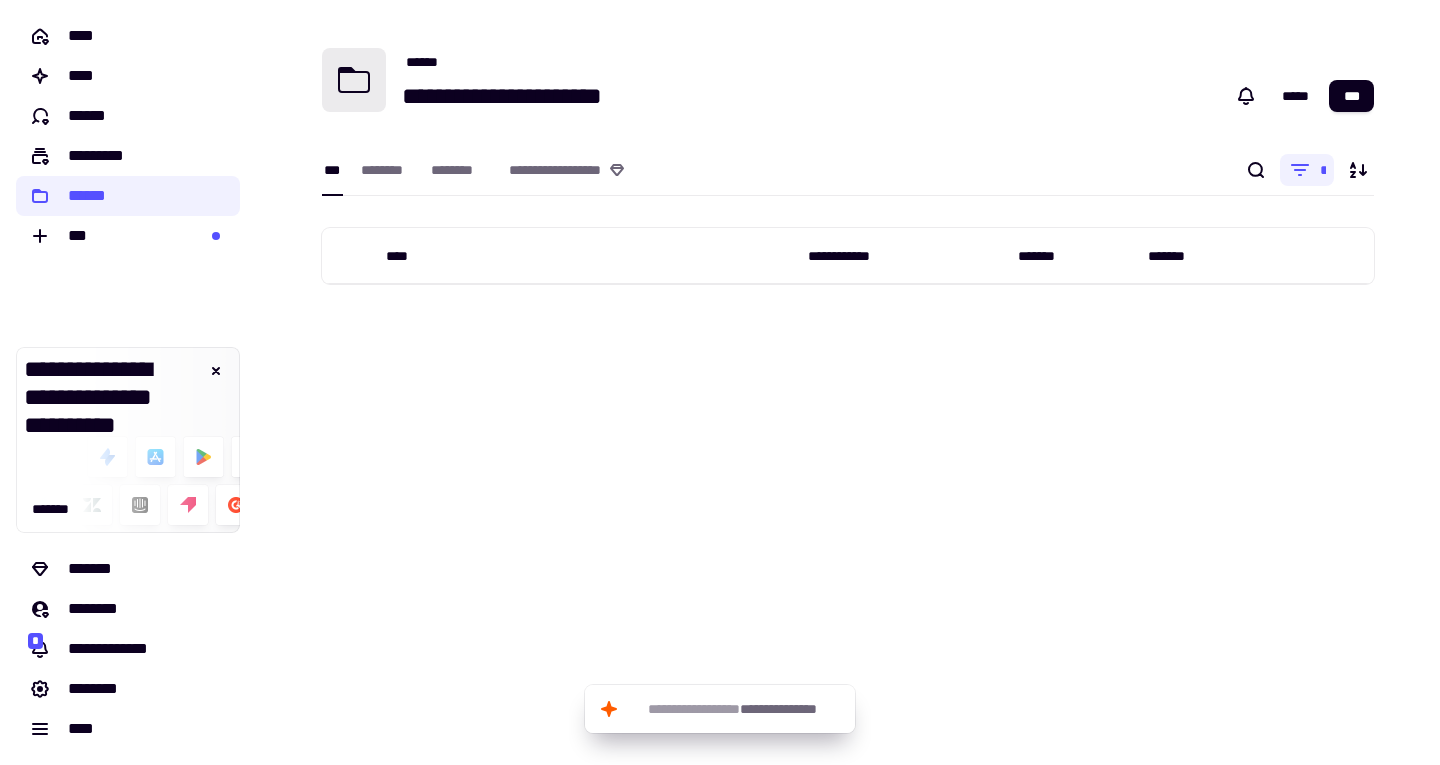 scroll, scrollTop: 0, scrollLeft: 0, axis: both 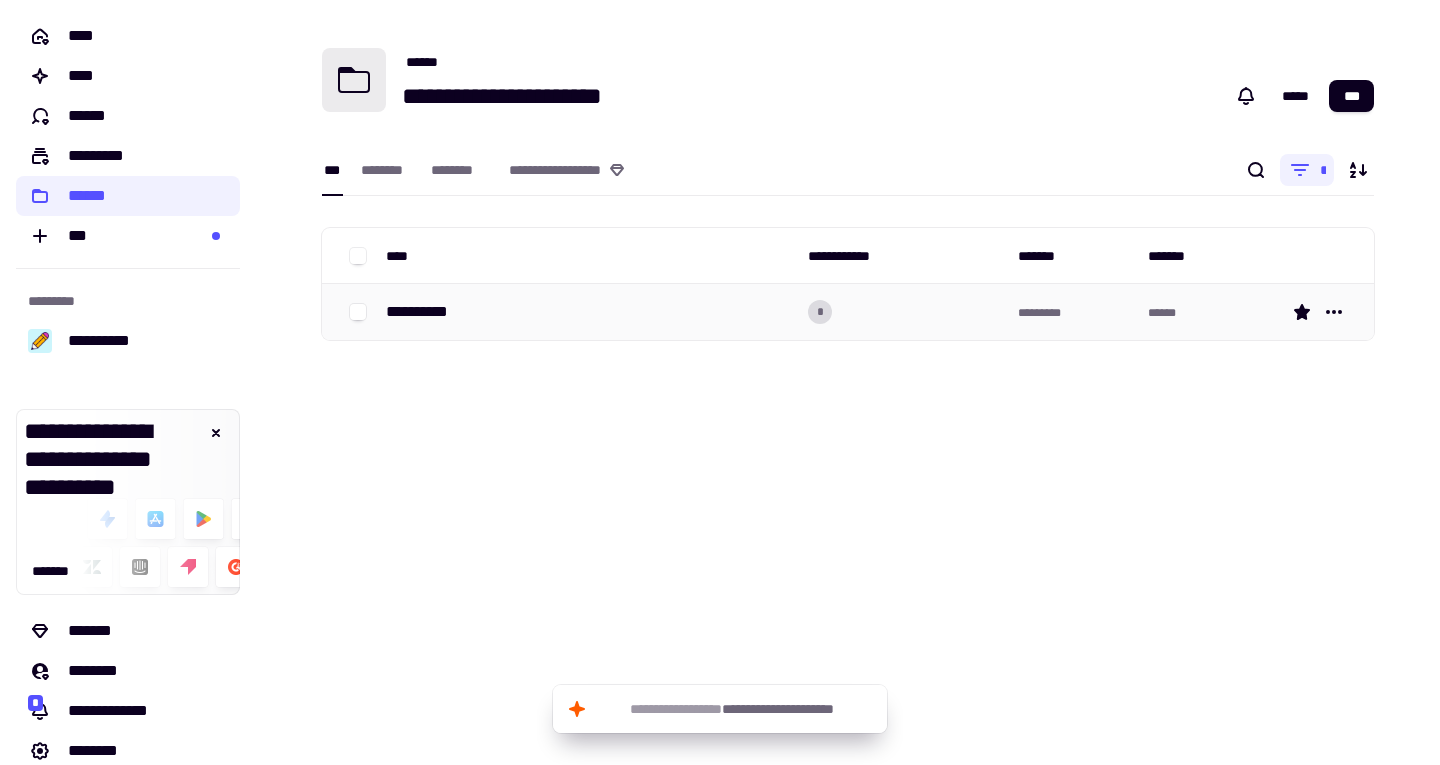 click on "**********" at bounding box center (589, 312) 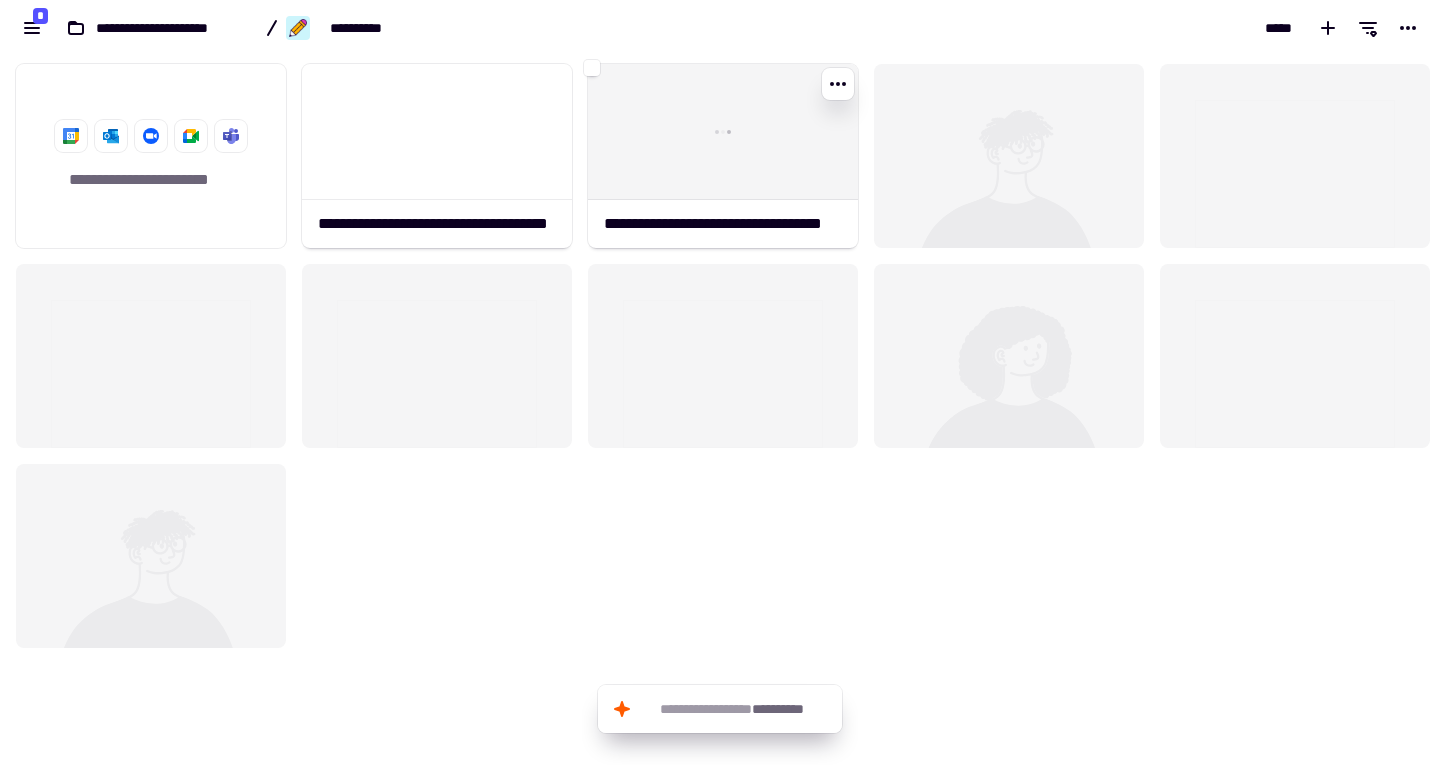 scroll, scrollTop: 16, scrollLeft: 16, axis: both 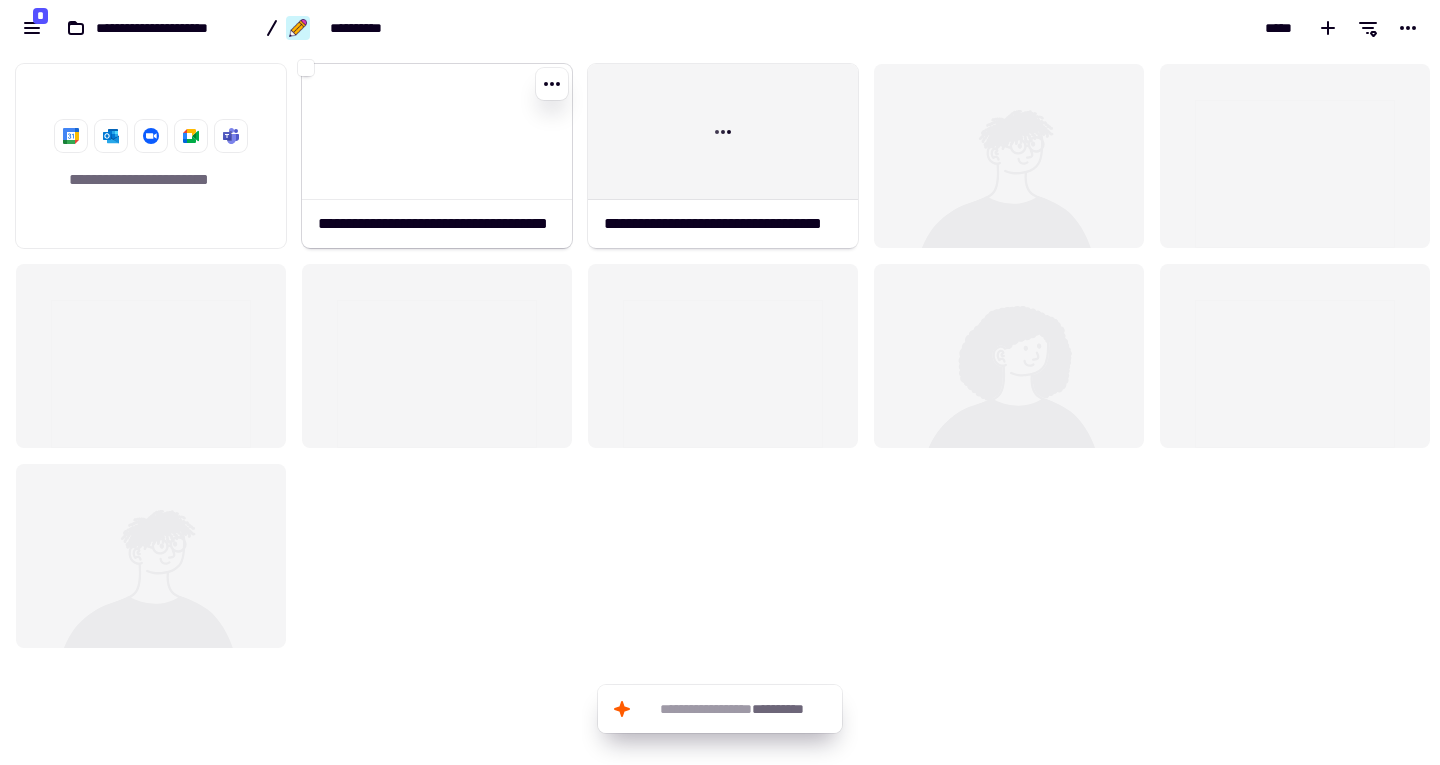 click 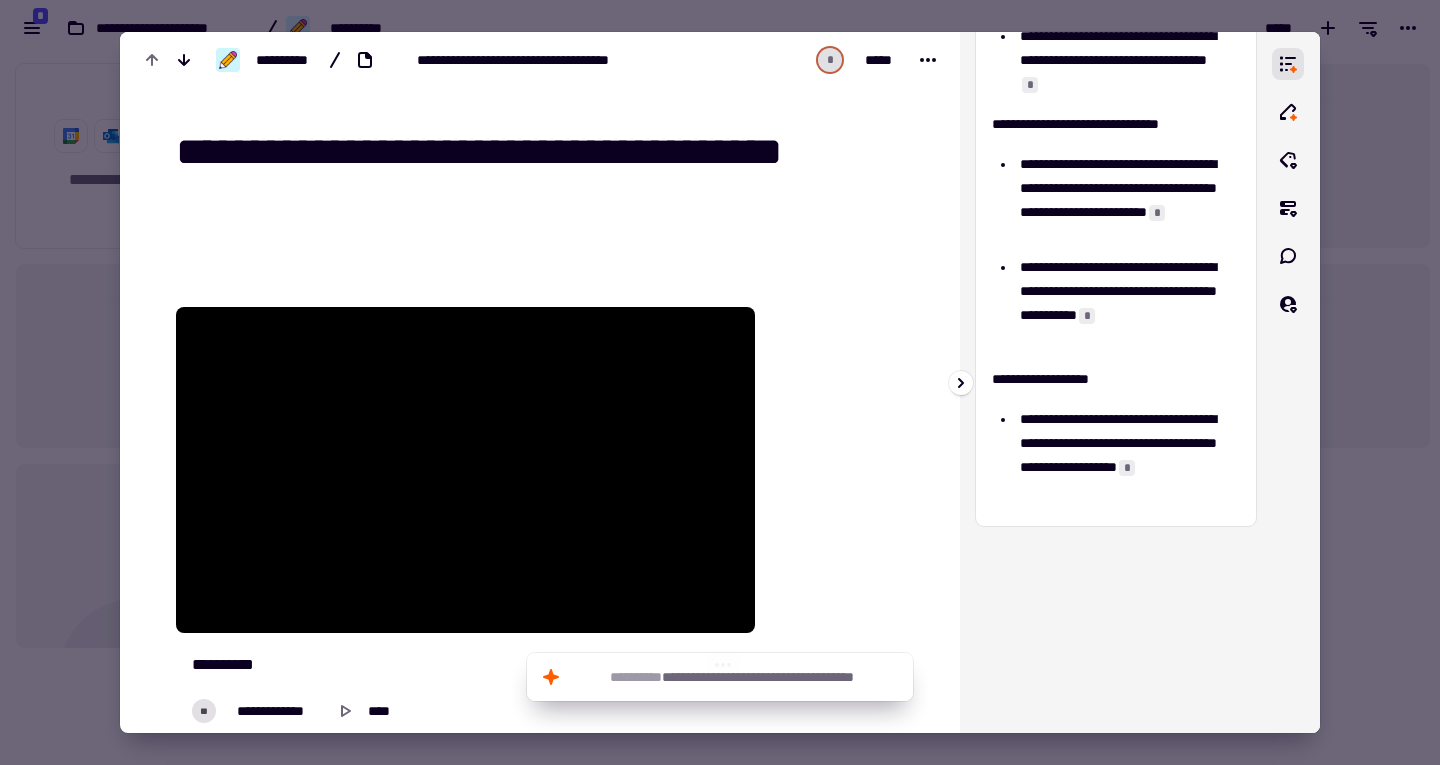 scroll, scrollTop: 0, scrollLeft: 0, axis: both 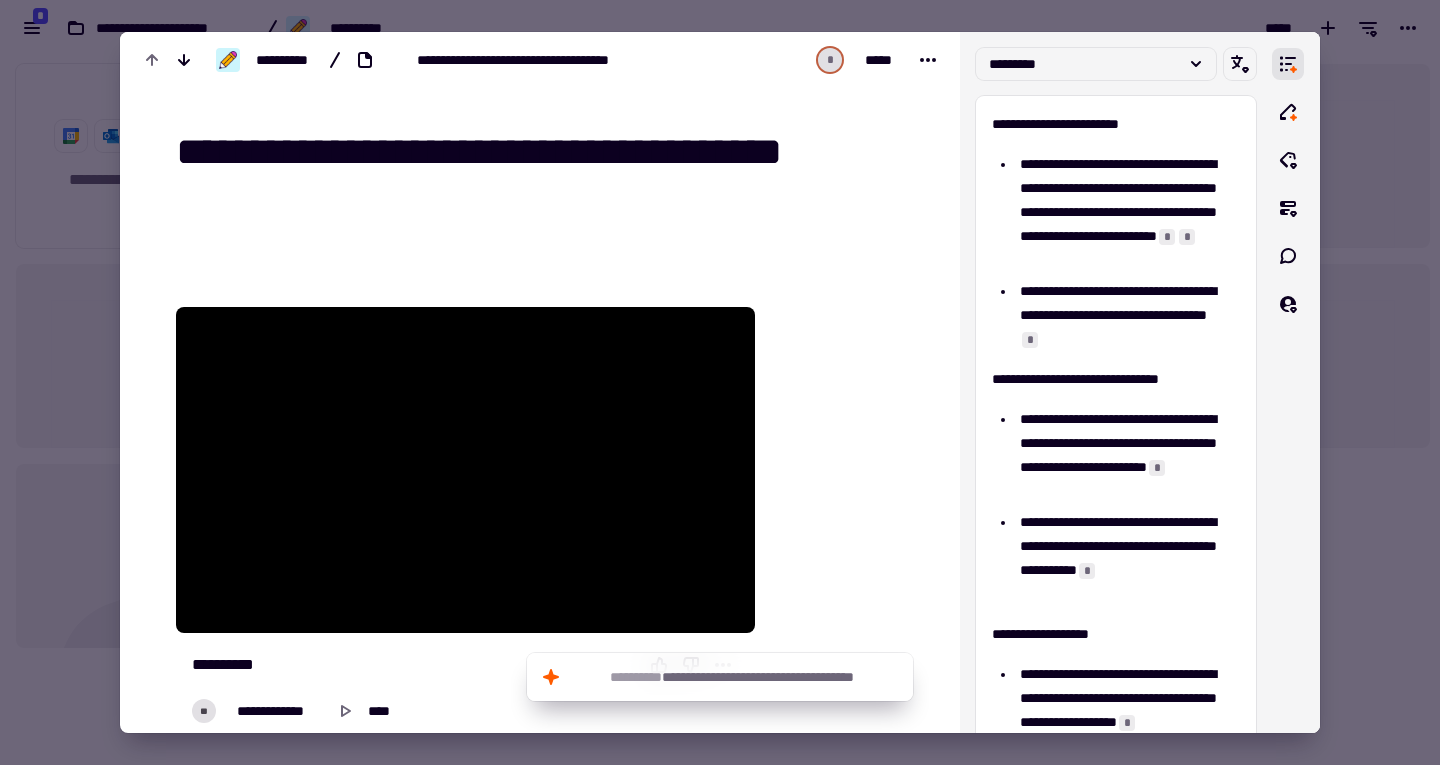 click at bounding box center (720, 382) 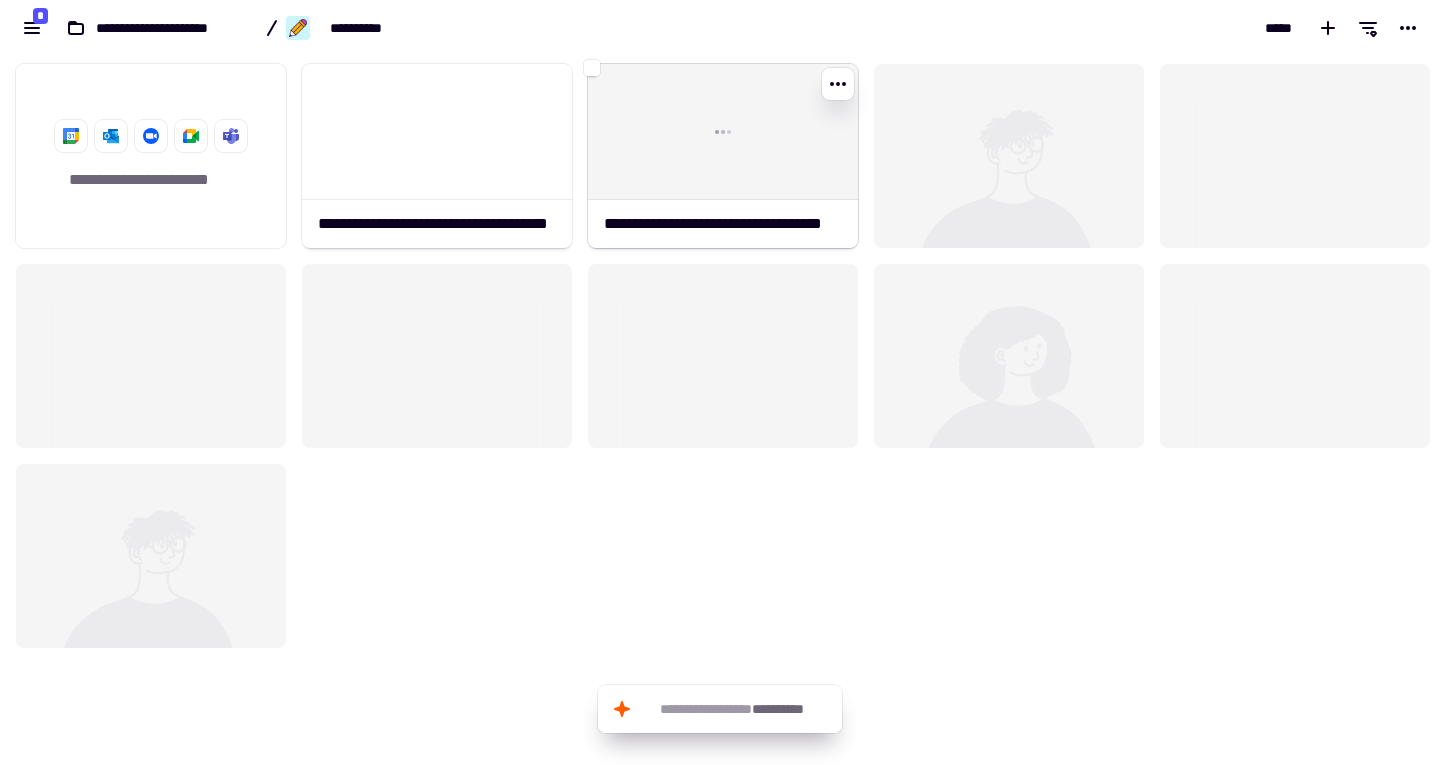 click 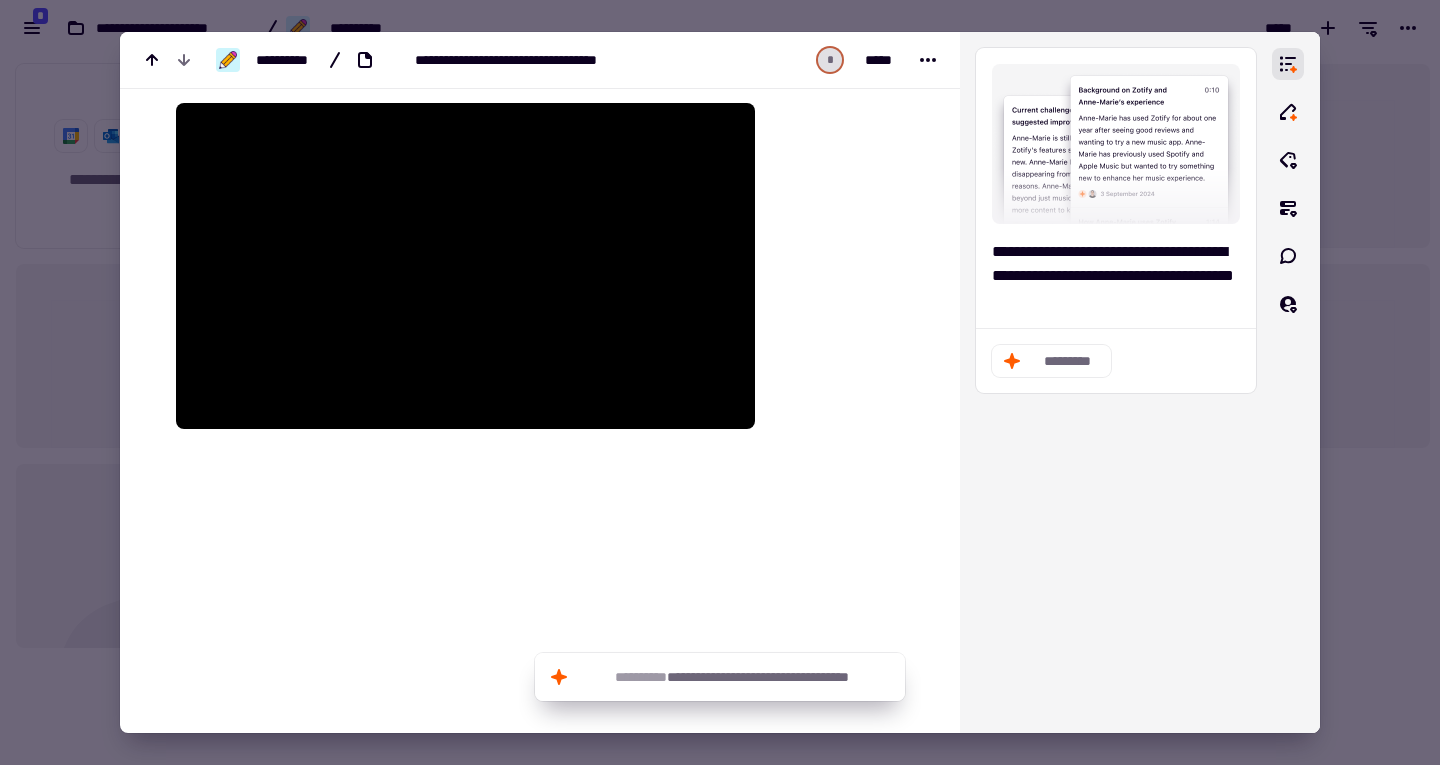 scroll, scrollTop: 160, scrollLeft: 0, axis: vertical 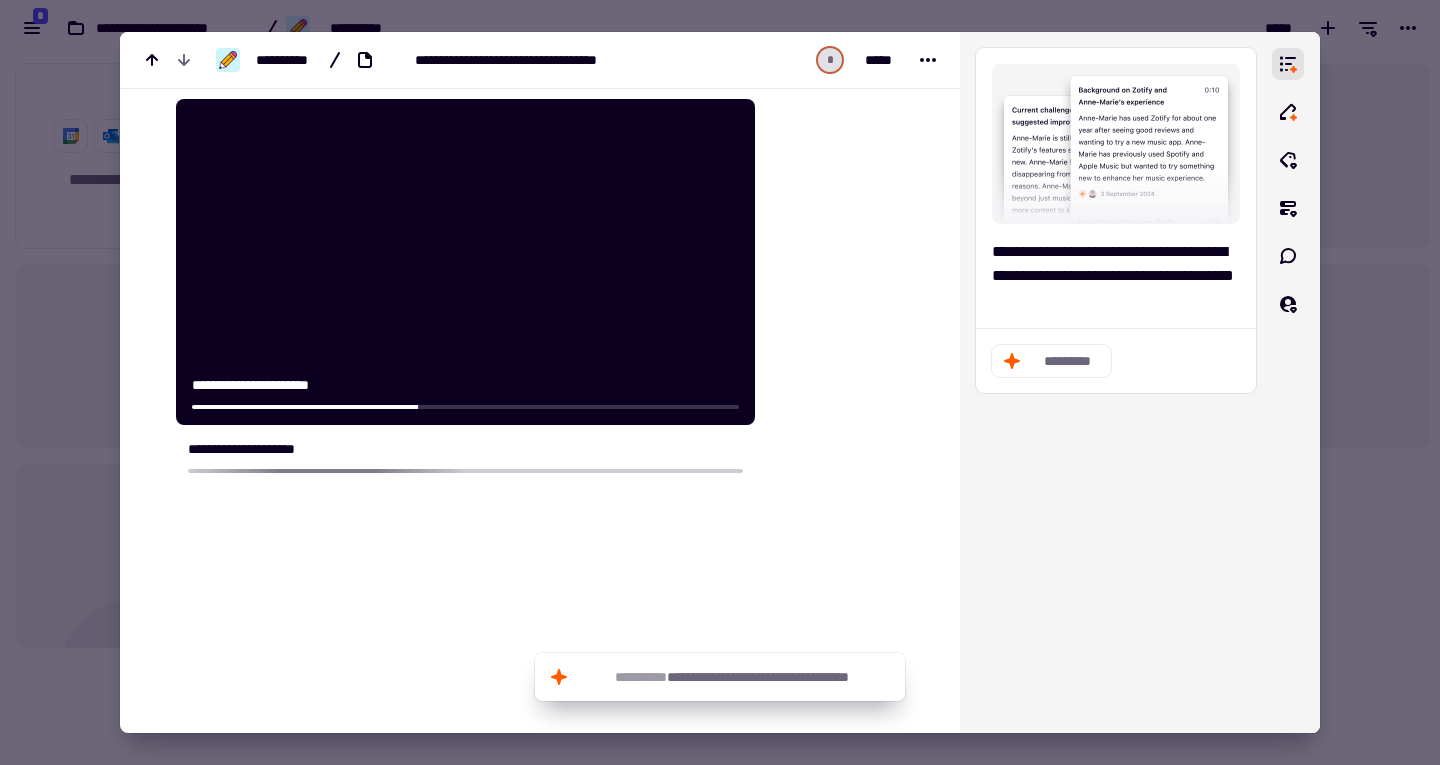 click at bounding box center (720, 382) 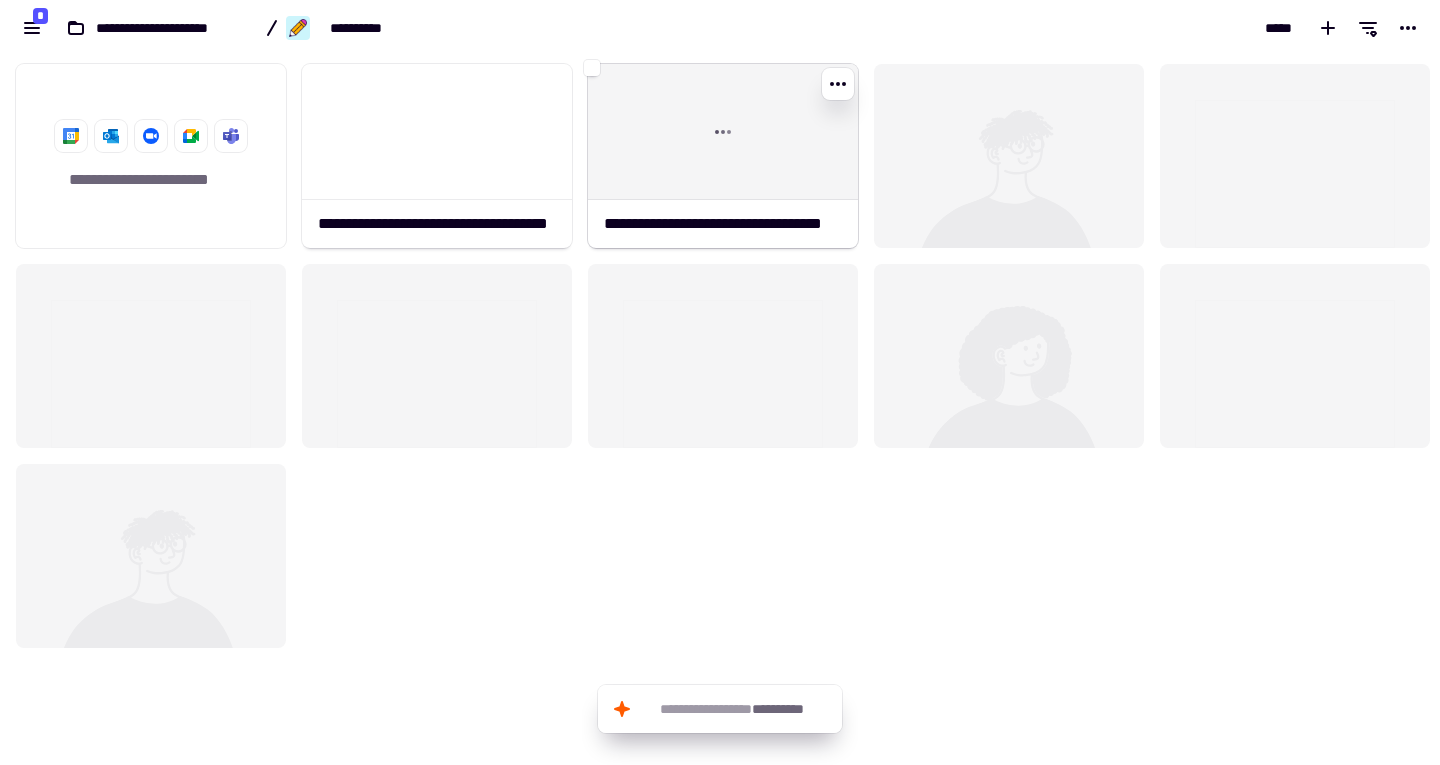 click 